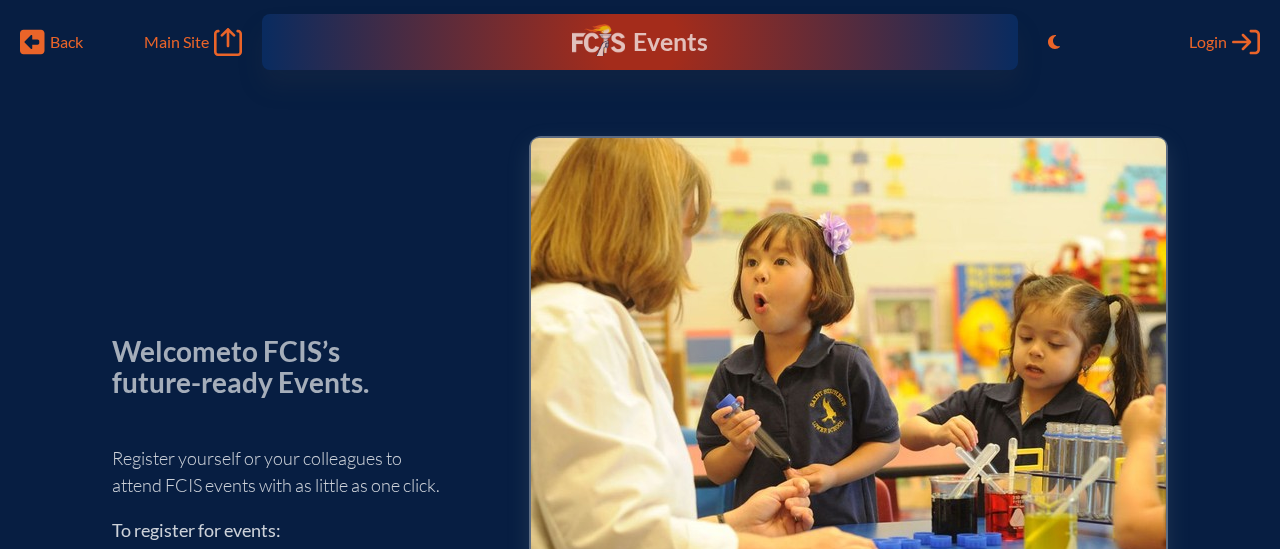scroll, scrollTop: 0, scrollLeft: 0, axis: both 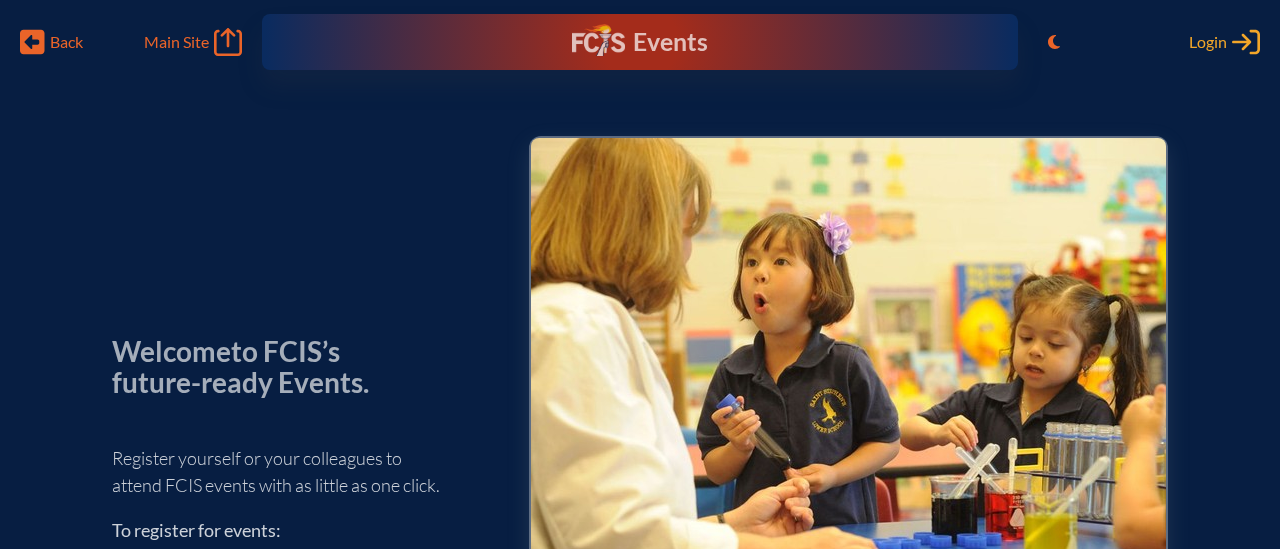 click on "Login Log in or Create Account" 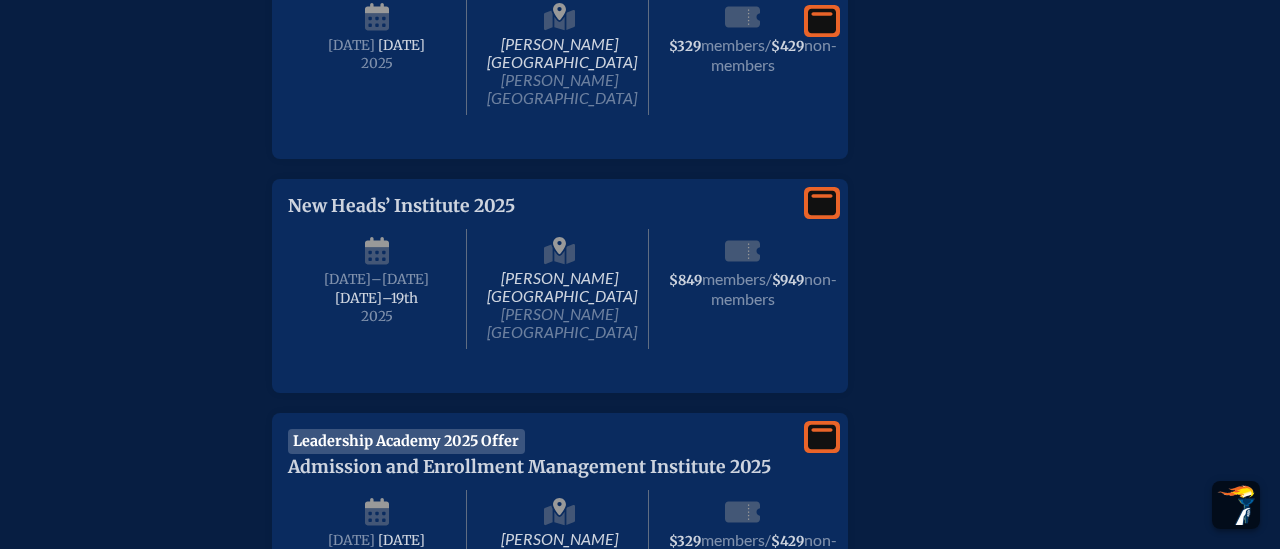 scroll, scrollTop: 0, scrollLeft: 0, axis: both 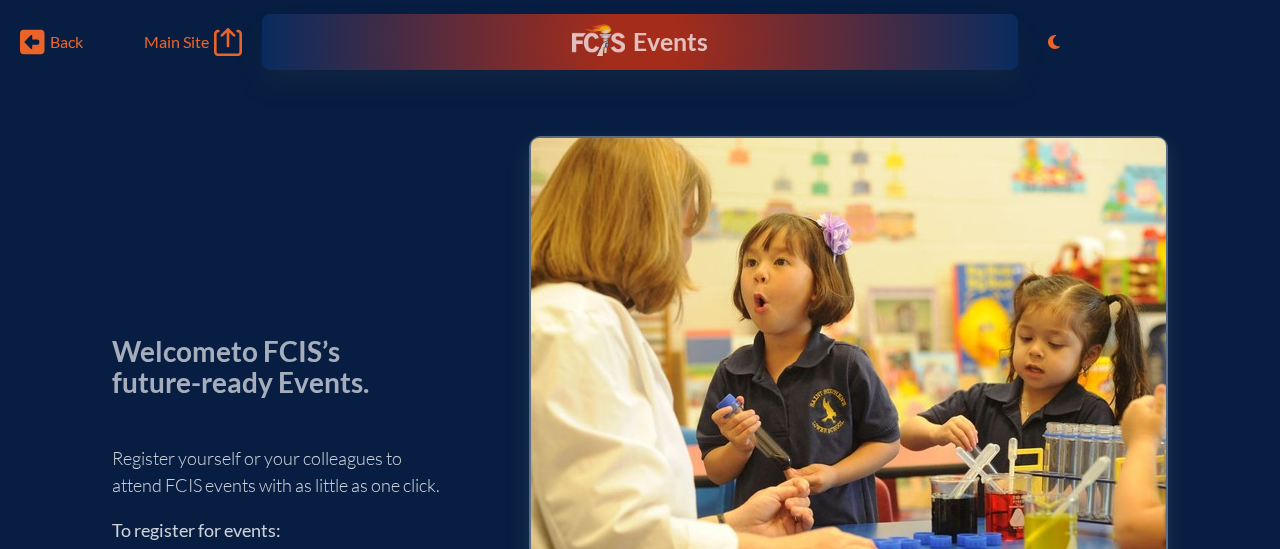 click on "Toggle to Light Mode Login Log in or Create Account" at bounding box center (1149, 42) 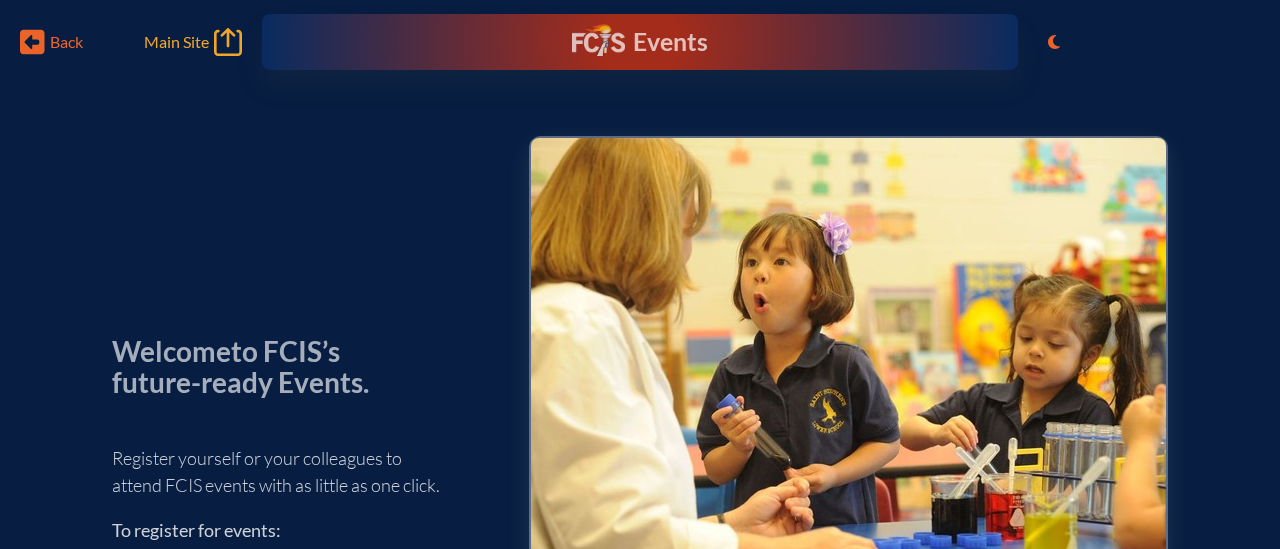 click on "Main Site" at bounding box center [176, 42] 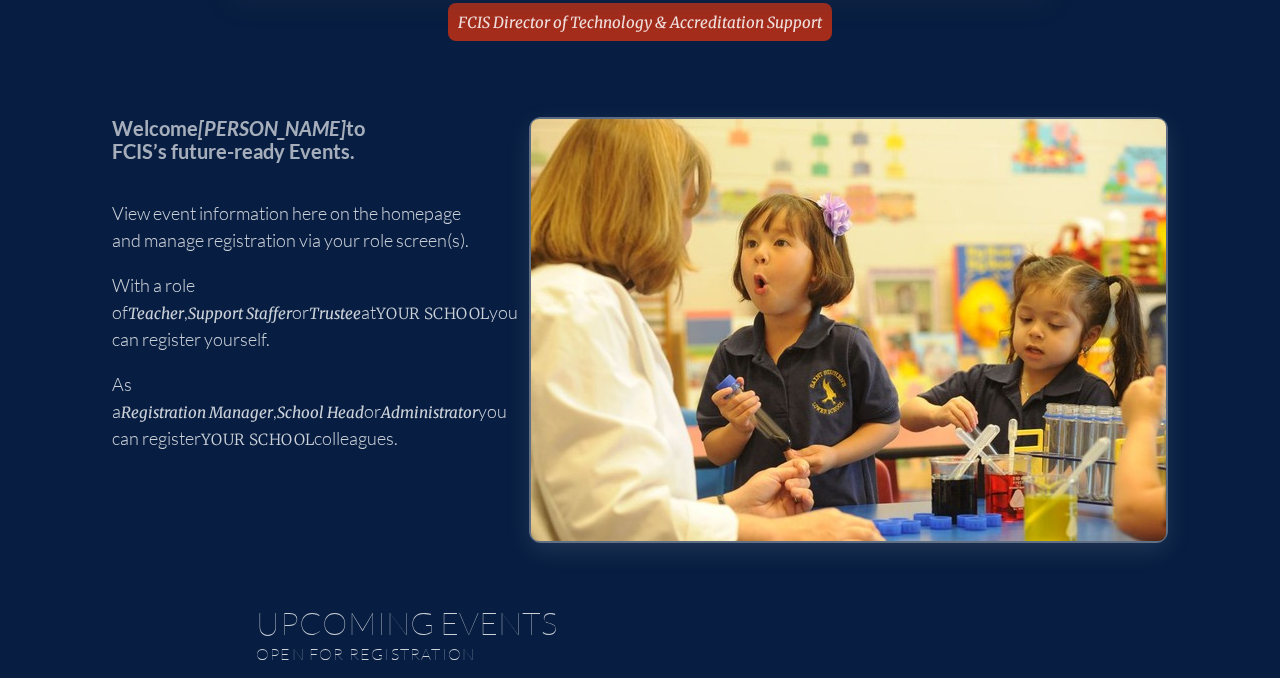 scroll, scrollTop: 0, scrollLeft: 0, axis: both 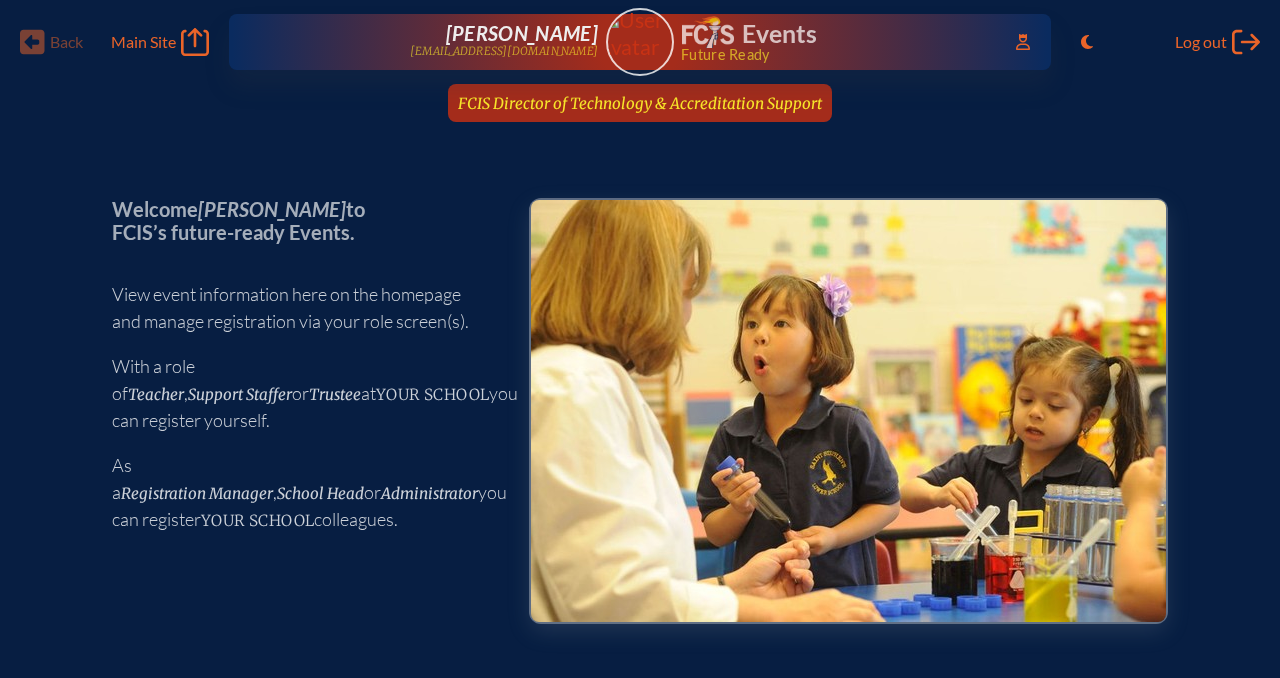click on "FCIS Director of Technology & Accreditation Support" at bounding box center (640, 103) 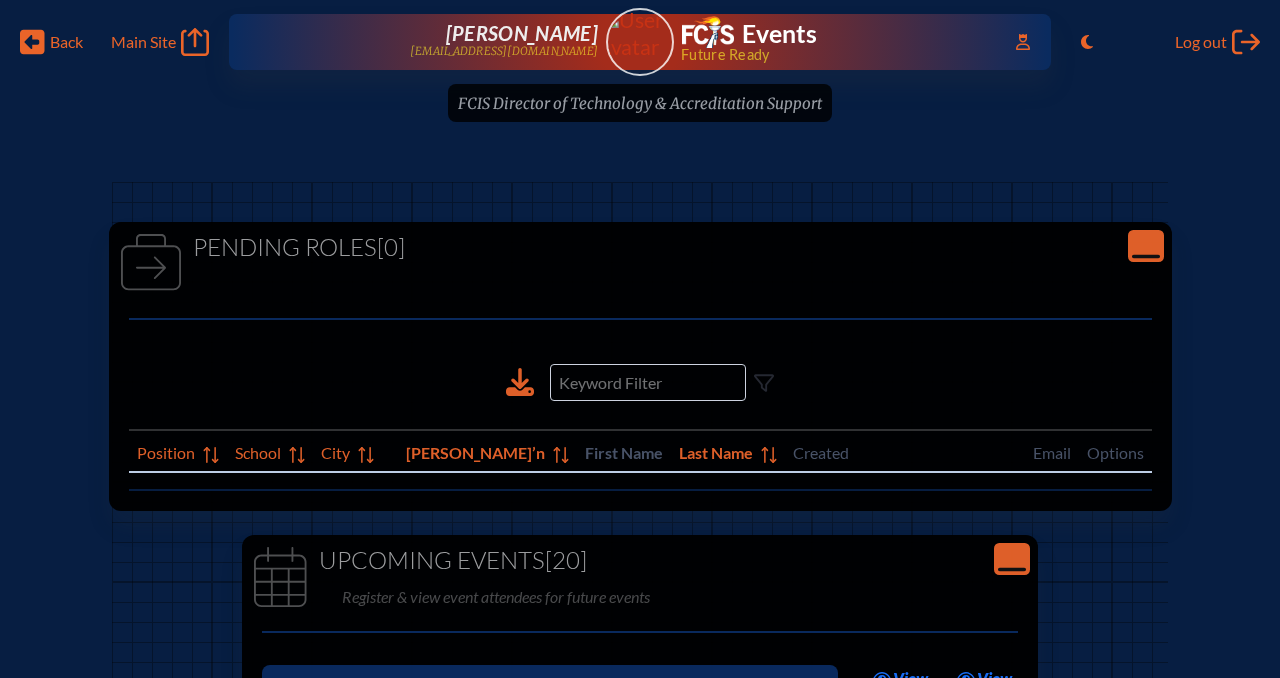 click on "FCIS Director of Technology & Accreditation Support  since  July 1st, 2025" at bounding box center (640, 109) 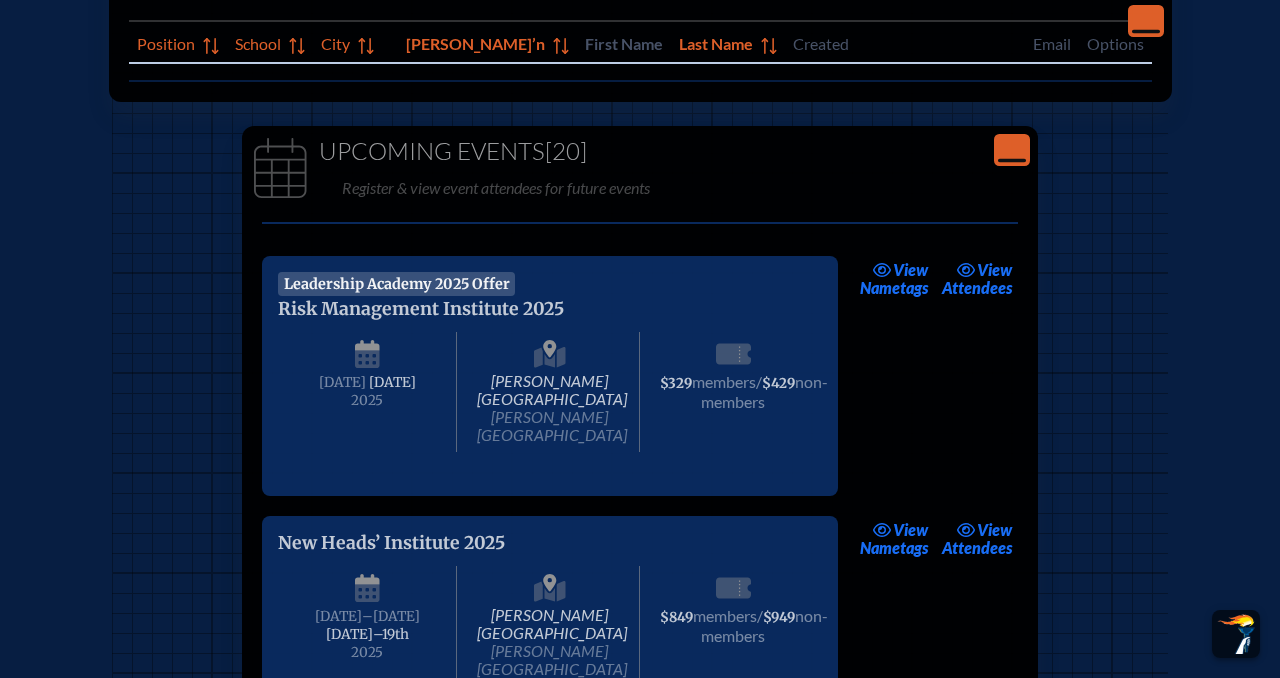scroll, scrollTop: 0, scrollLeft: 0, axis: both 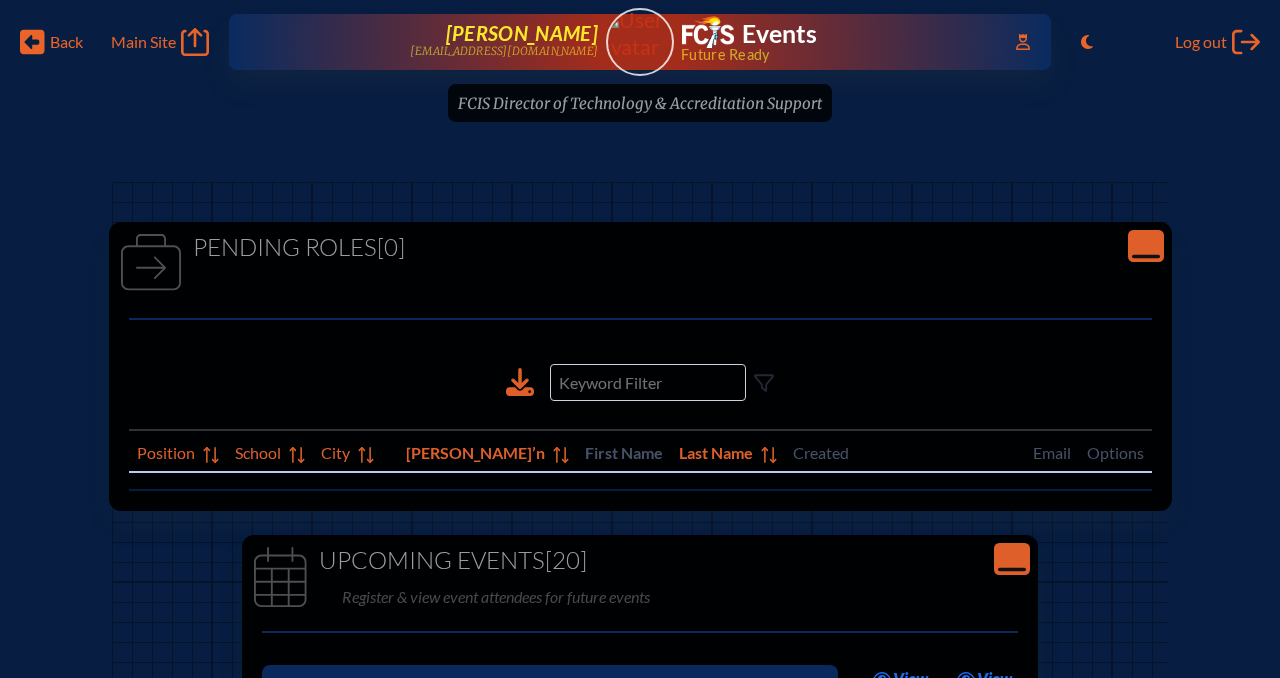 click on "Evelyn McCulloch emcculloch@fcis.org" at bounding box center (445, 42) 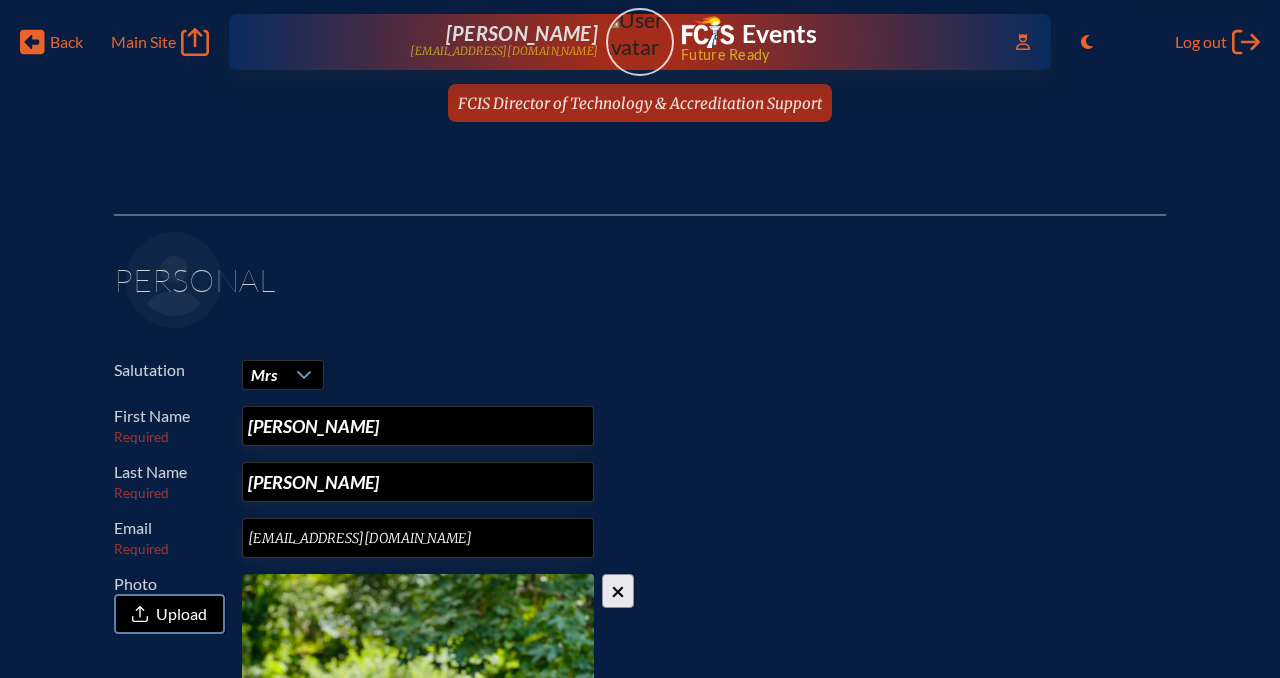 click on "Evelyn McCulloch emcculloch@fcis.org" at bounding box center [445, 42] 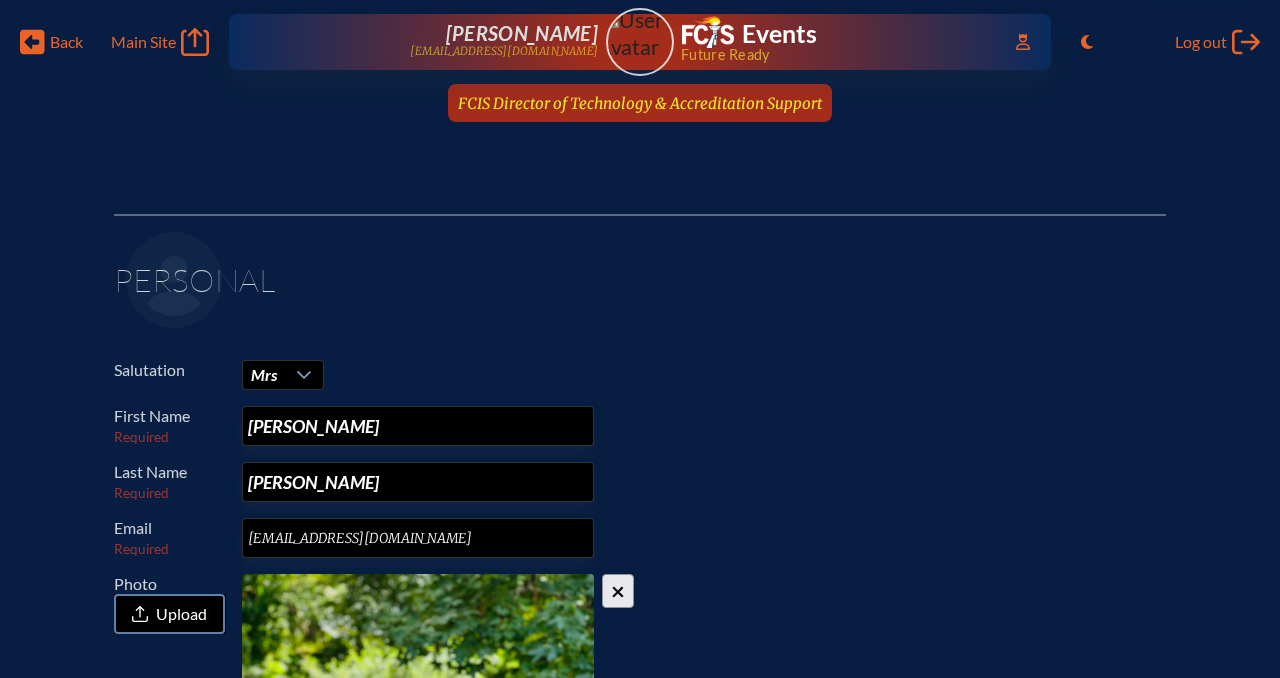 click on "FCIS Director of Technology & Accreditation Support" at bounding box center [640, 103] 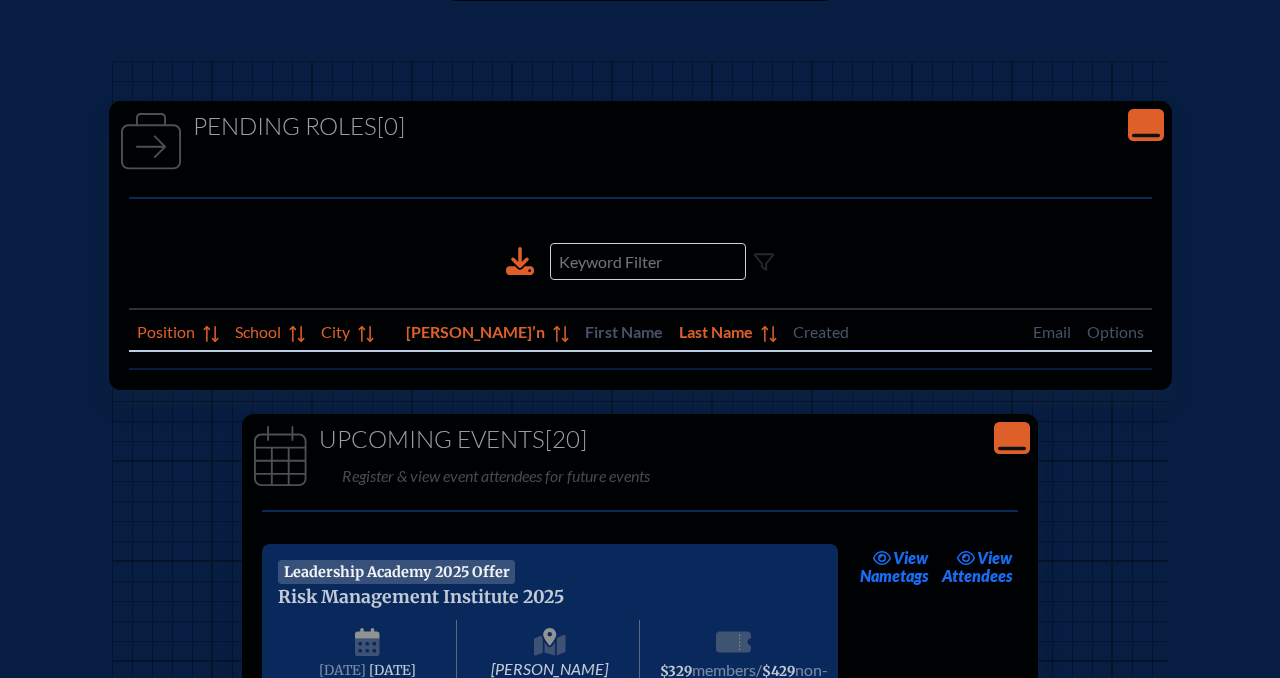 scroll, scrollTop: 0, scrollLeft: 0, axis: both 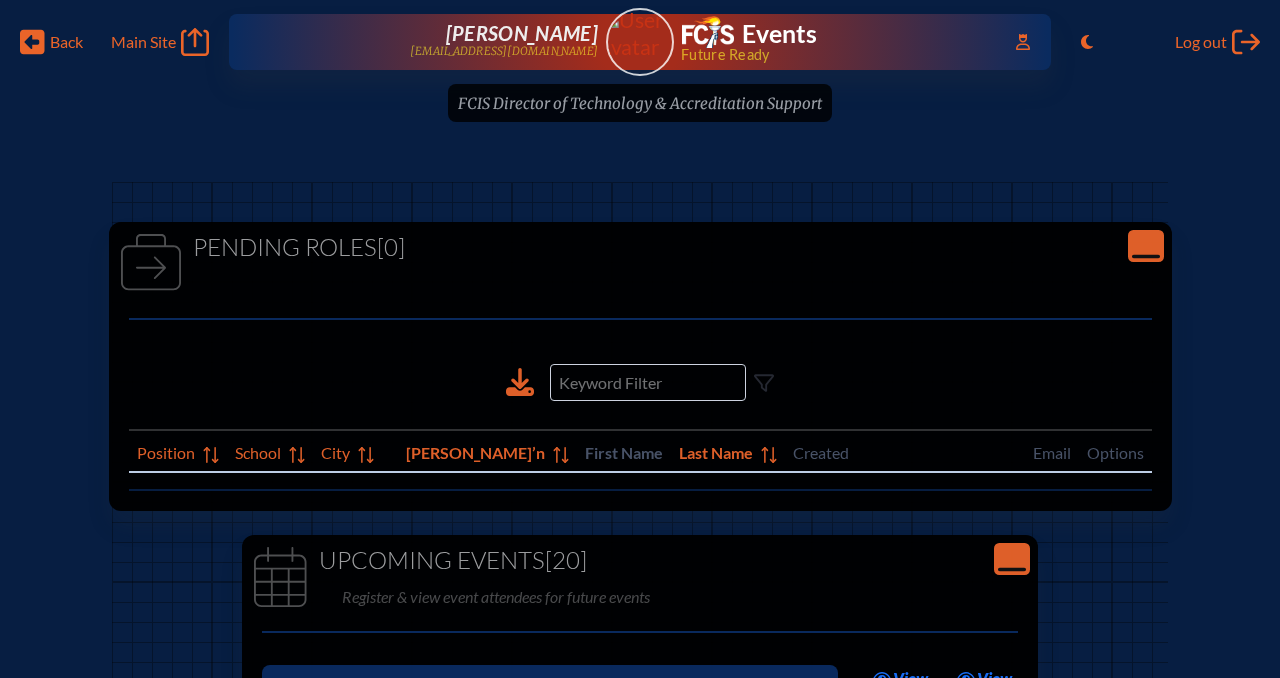 click on "FCIS Director of Technology & Accreditation Support  since  July 1st, 2025" at bounding box center [640, 109] 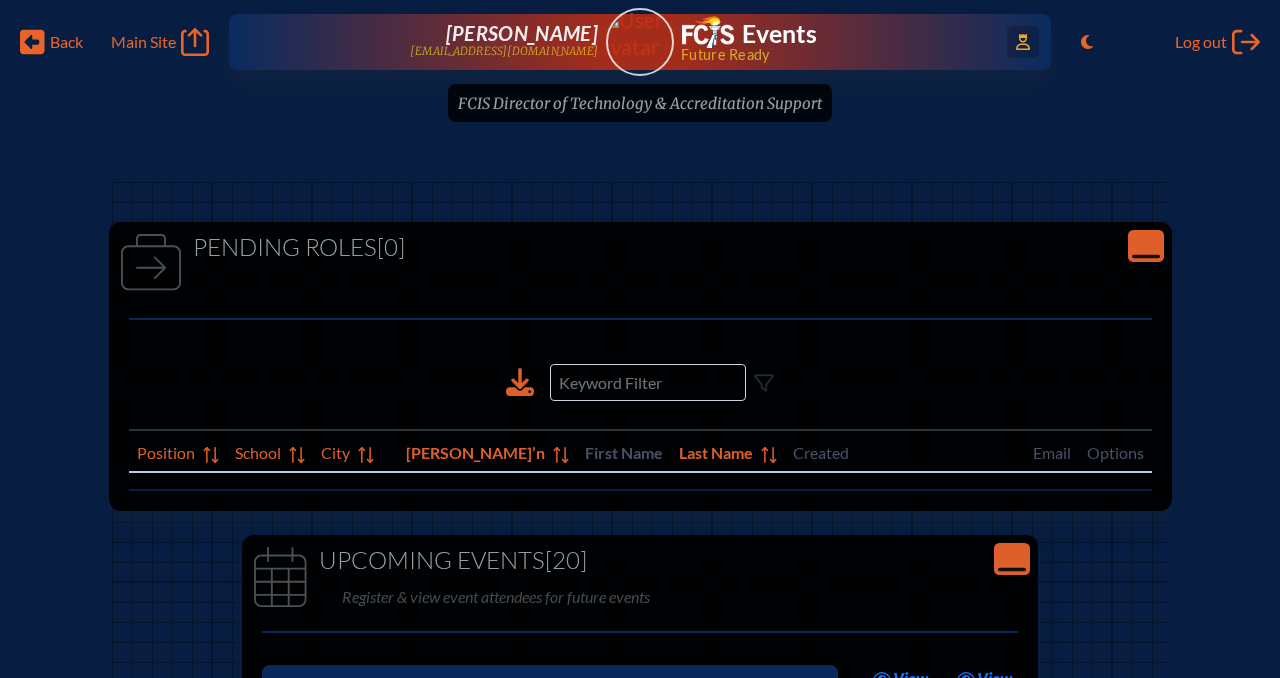 click on "Access Users..." at bounding box center [1023, 42] 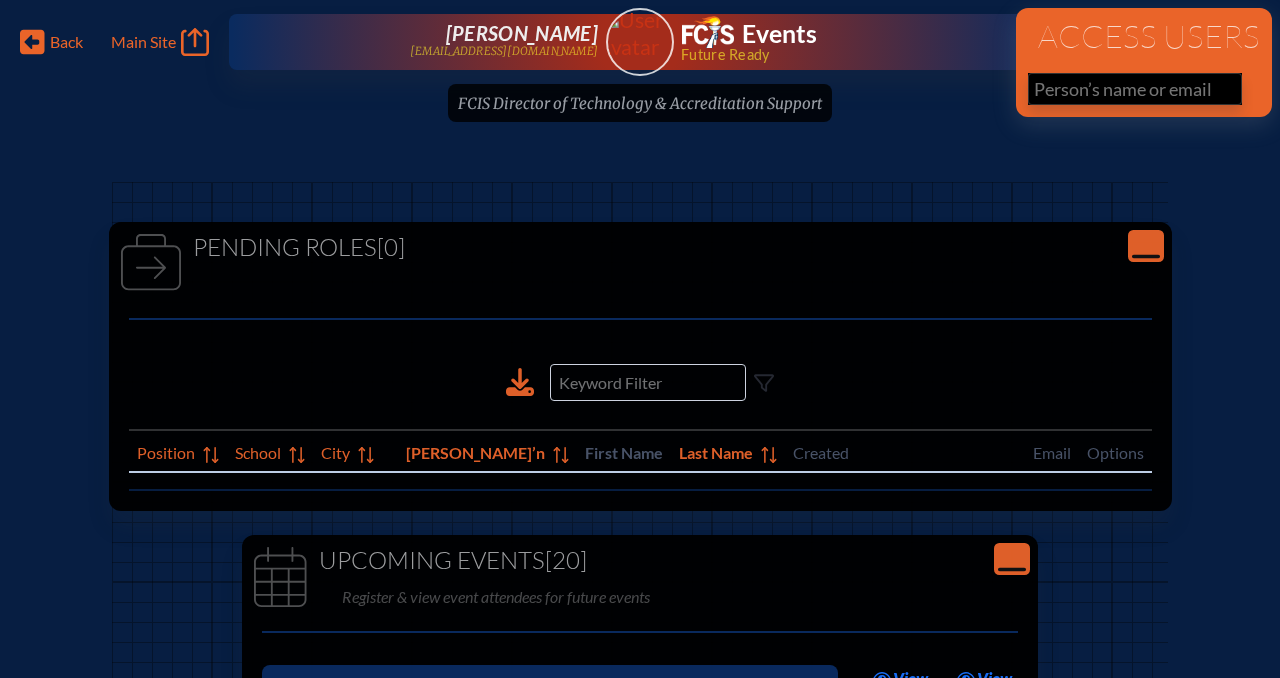 click at bounding box center (1135, 89) 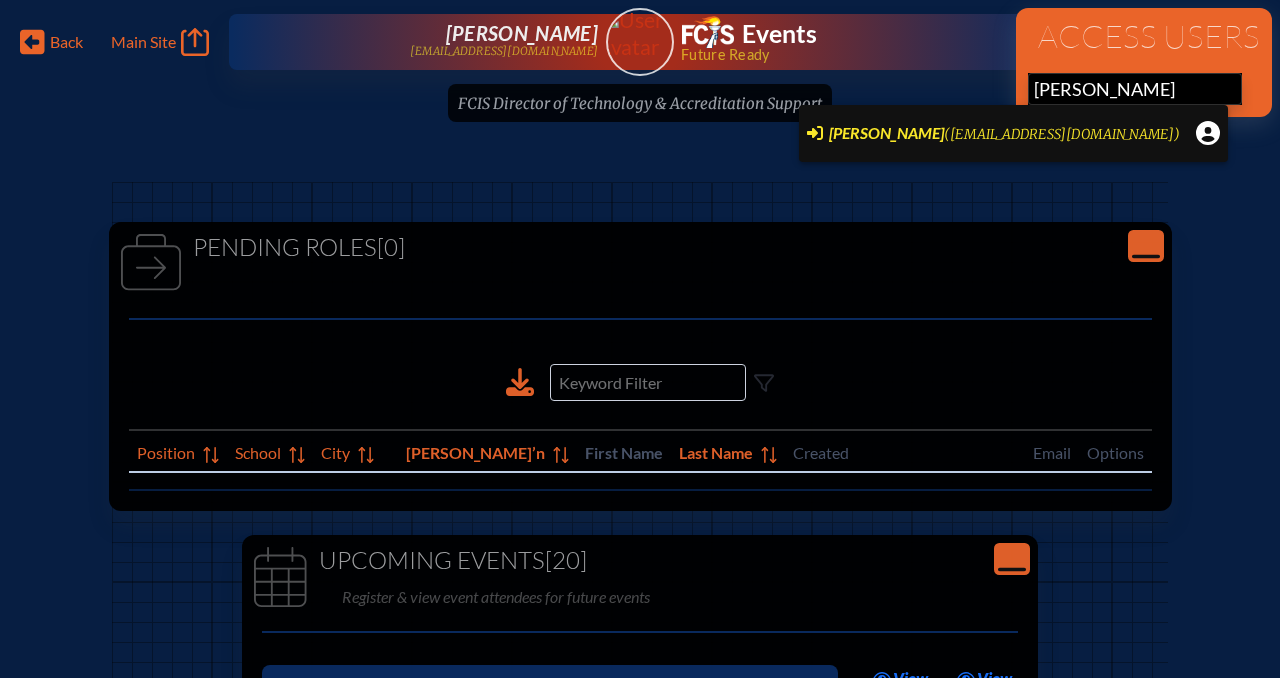 click on "(mbussman@royalpalmacademy.org)" at bounding box center (1062, 134) 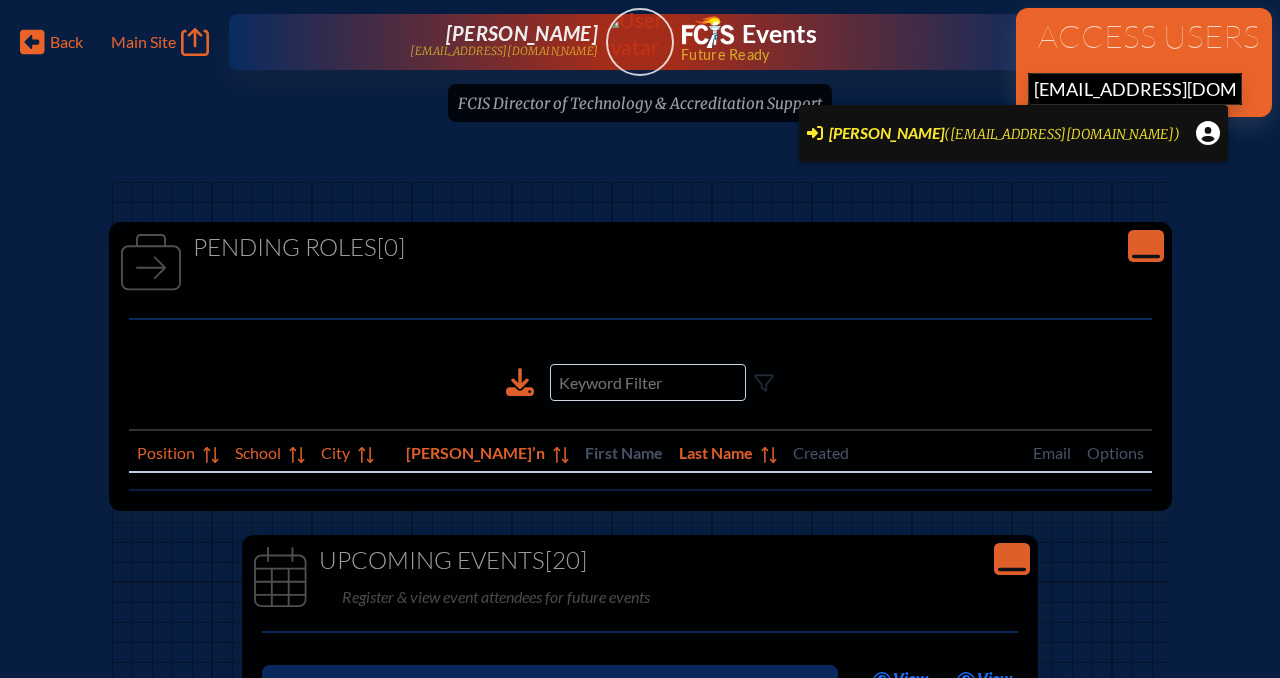 type 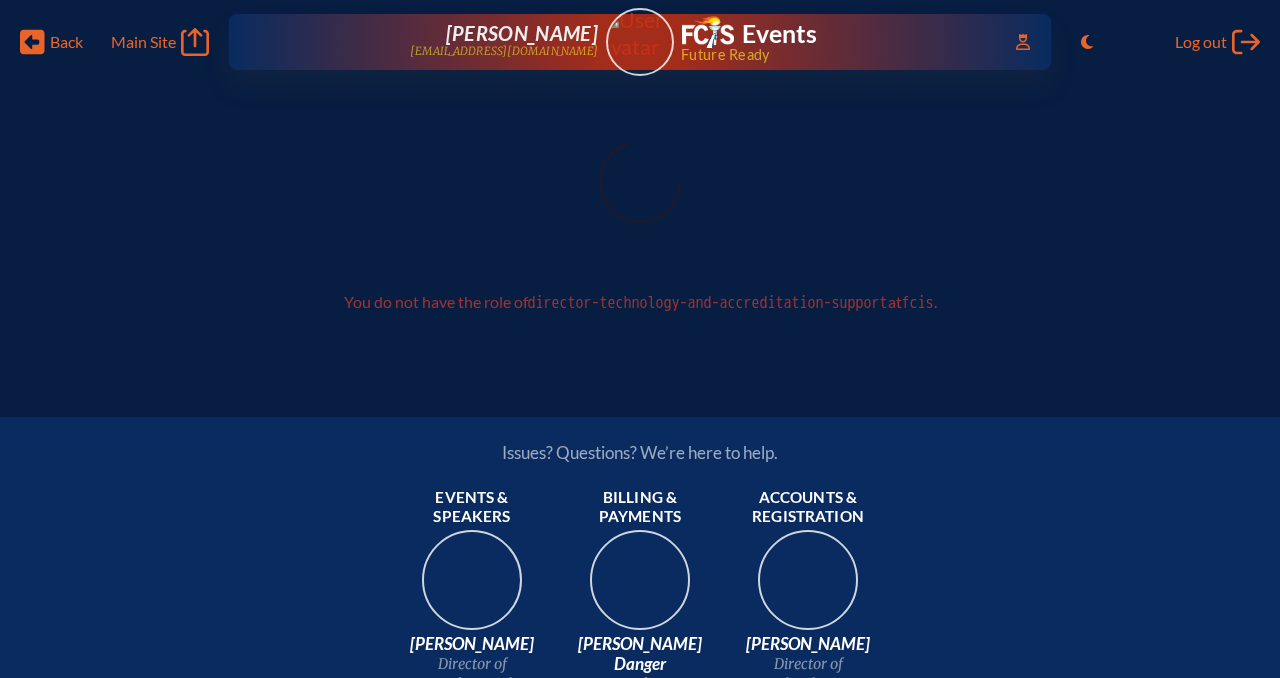scroll, scrollTop: 0, scrollLeft: 0, axis: both 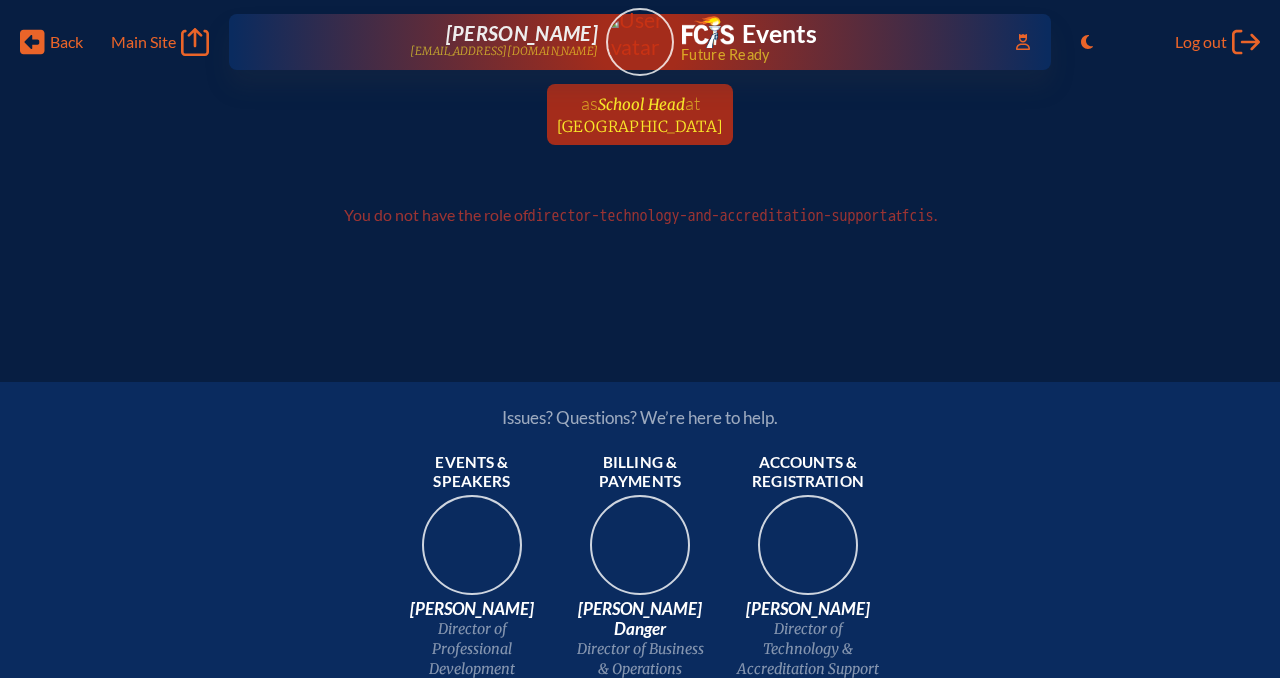 click on "Royal Palm Academy" at bounding box center (640, 126) 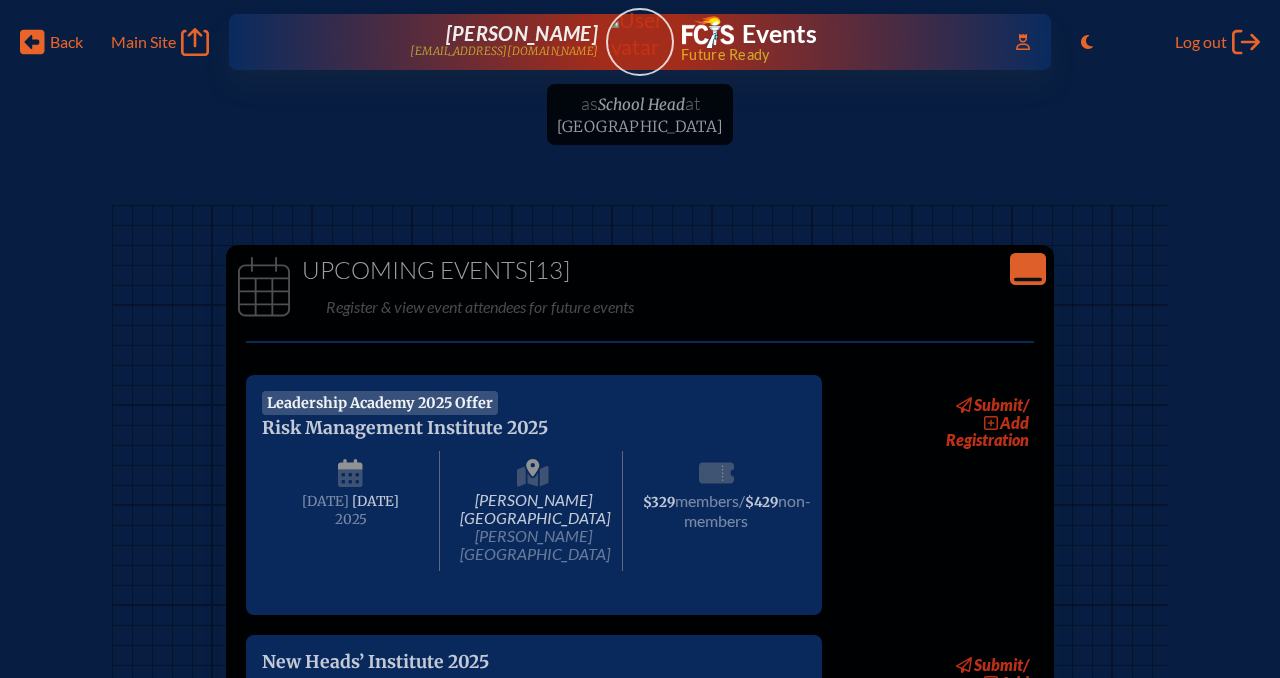 click on "Close Console" 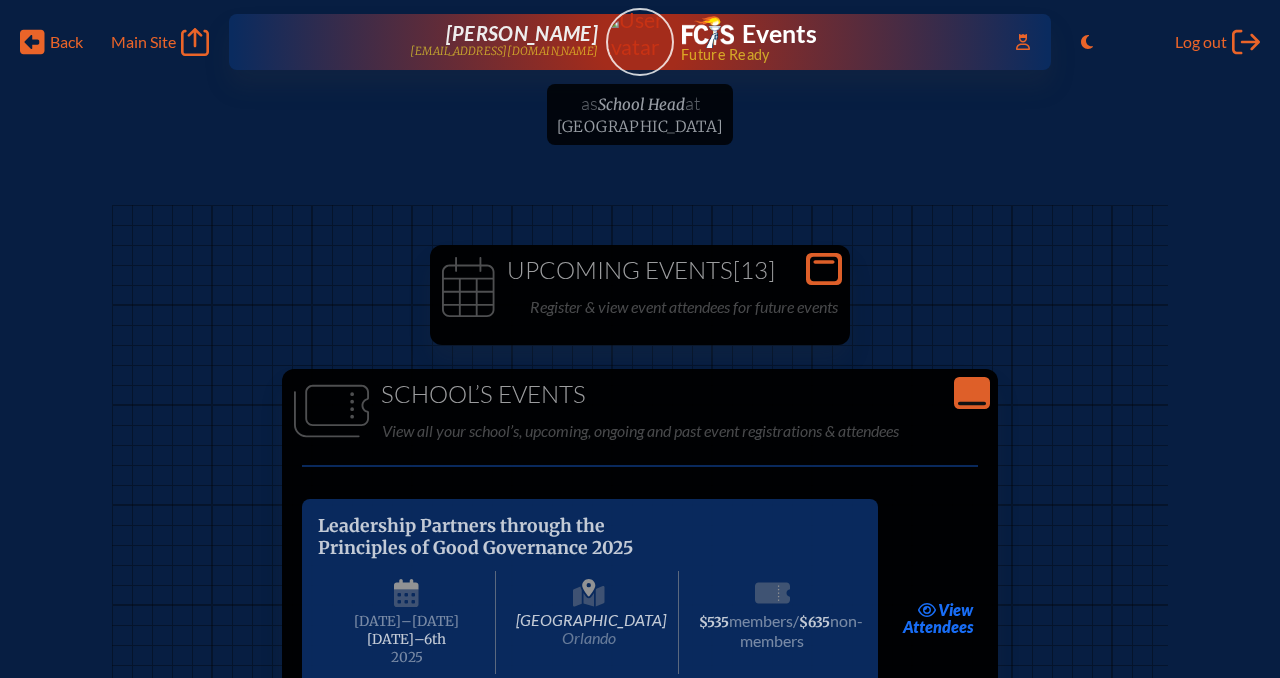 click 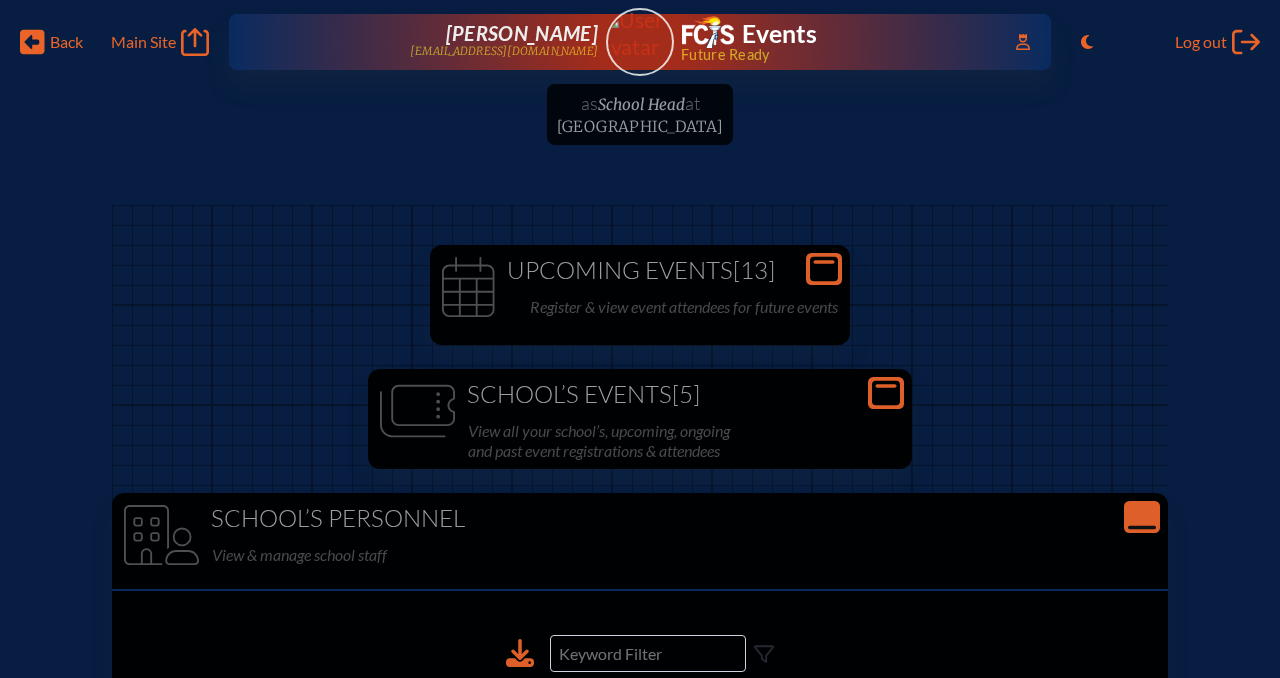 click on "Close Console" 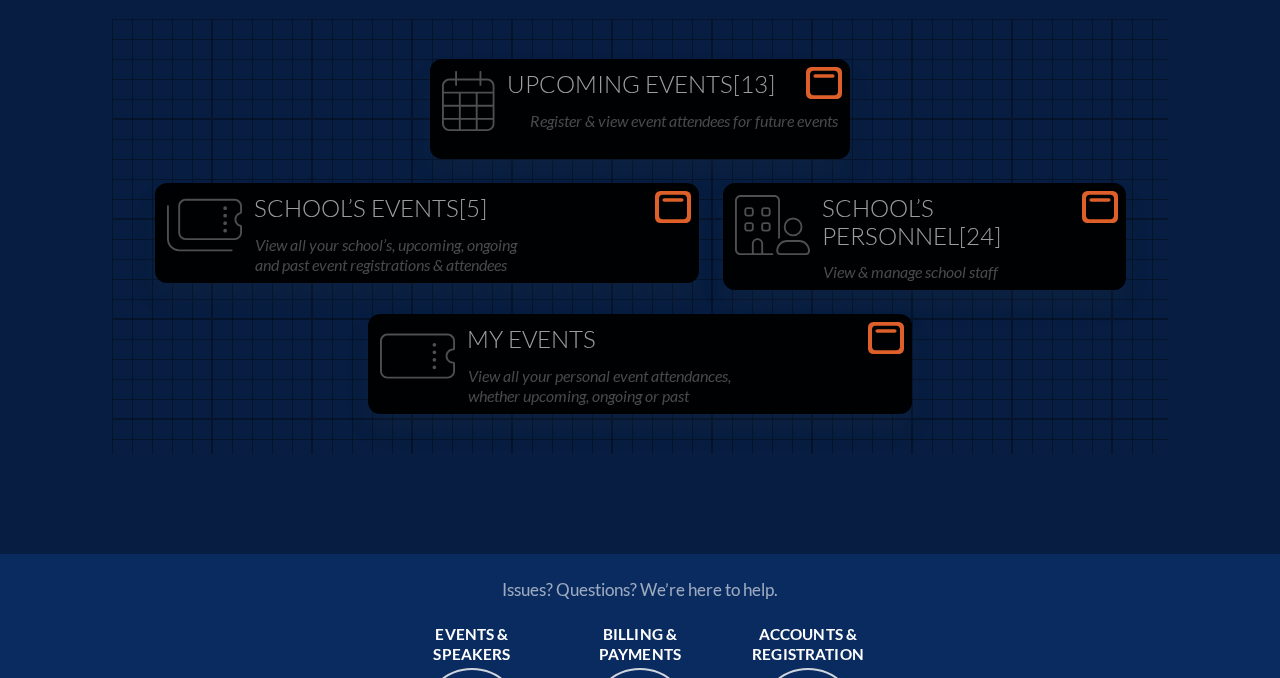 scroll, scrollTop: 0, scrollLeft: 0, axis: both 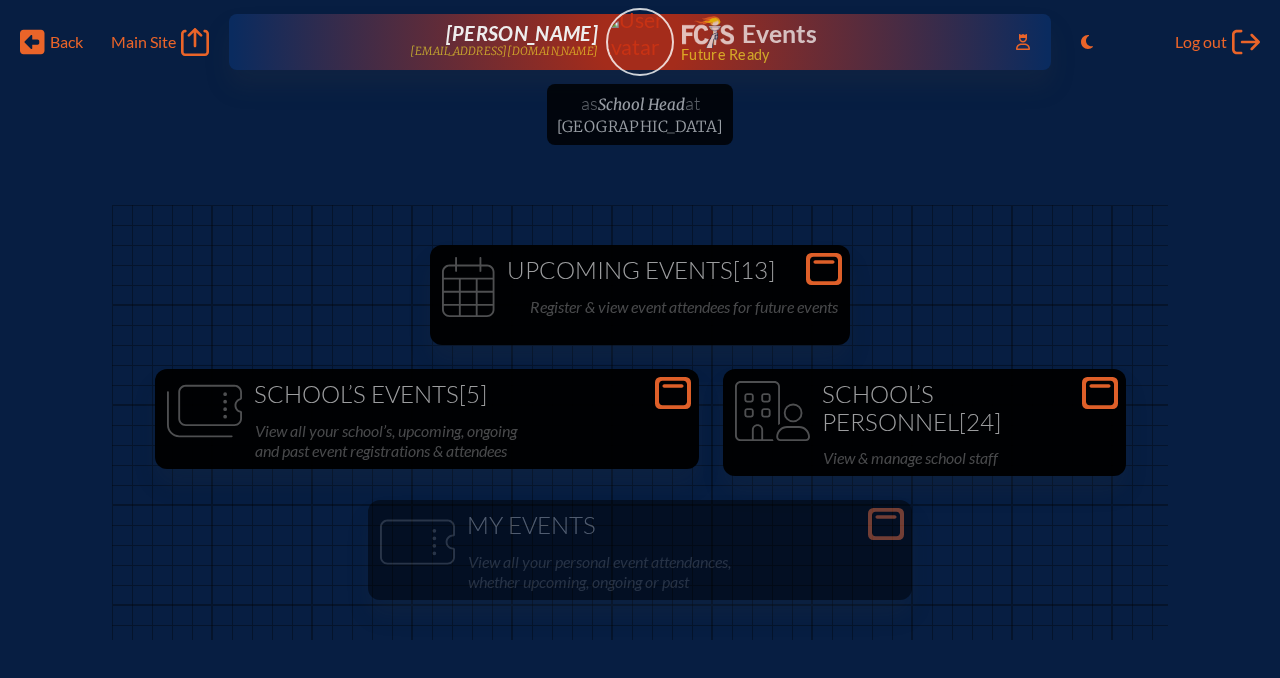 click at bounding box center [708, 32] 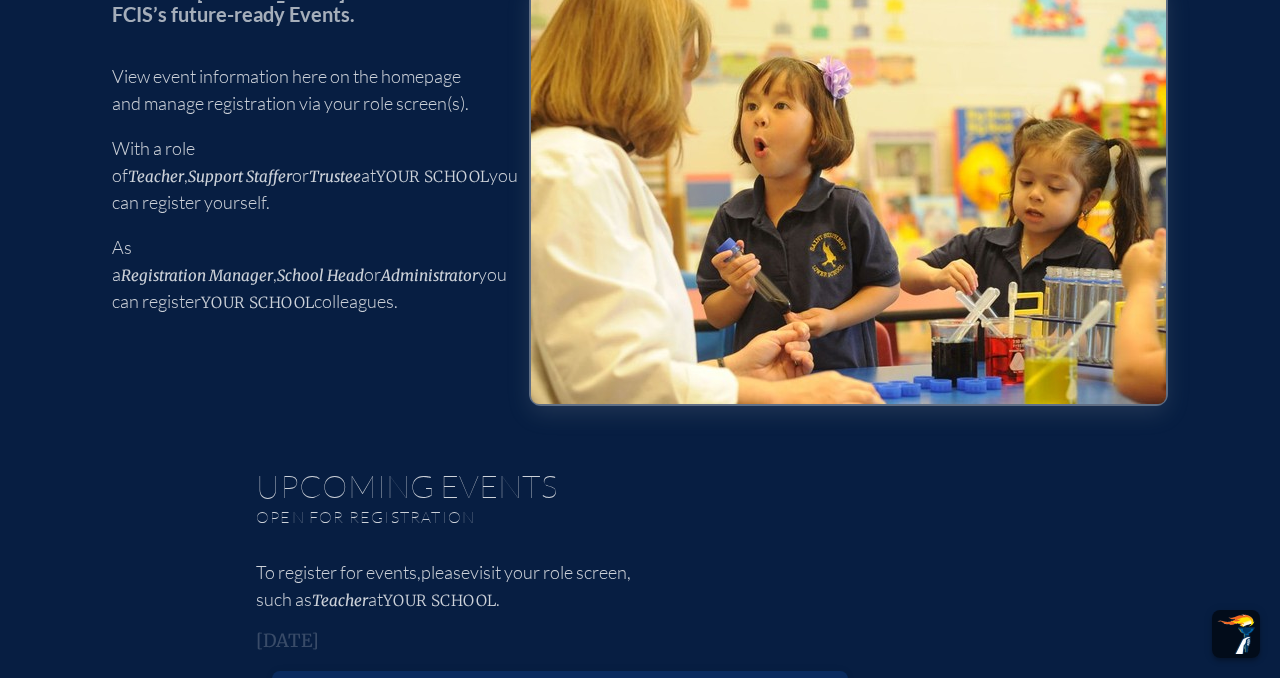 scroll, scrollTop: 0, scrollLeft: 0, axis: both 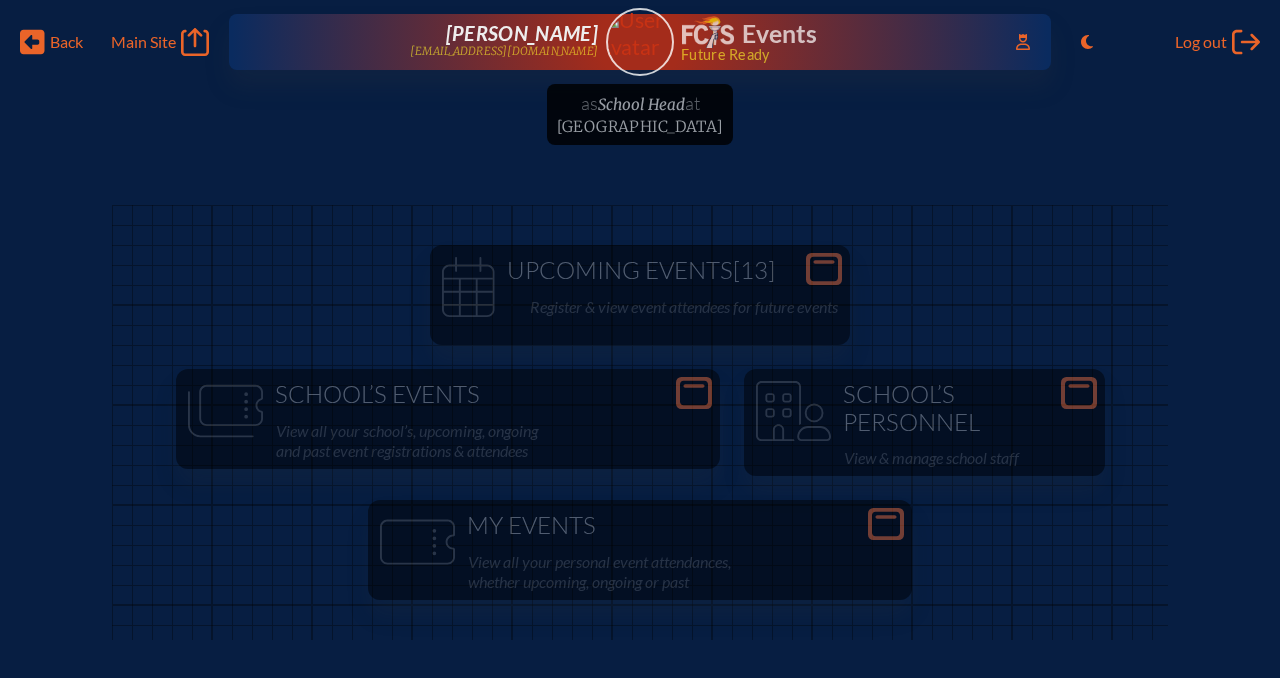 click at bounding box center (708, 32) 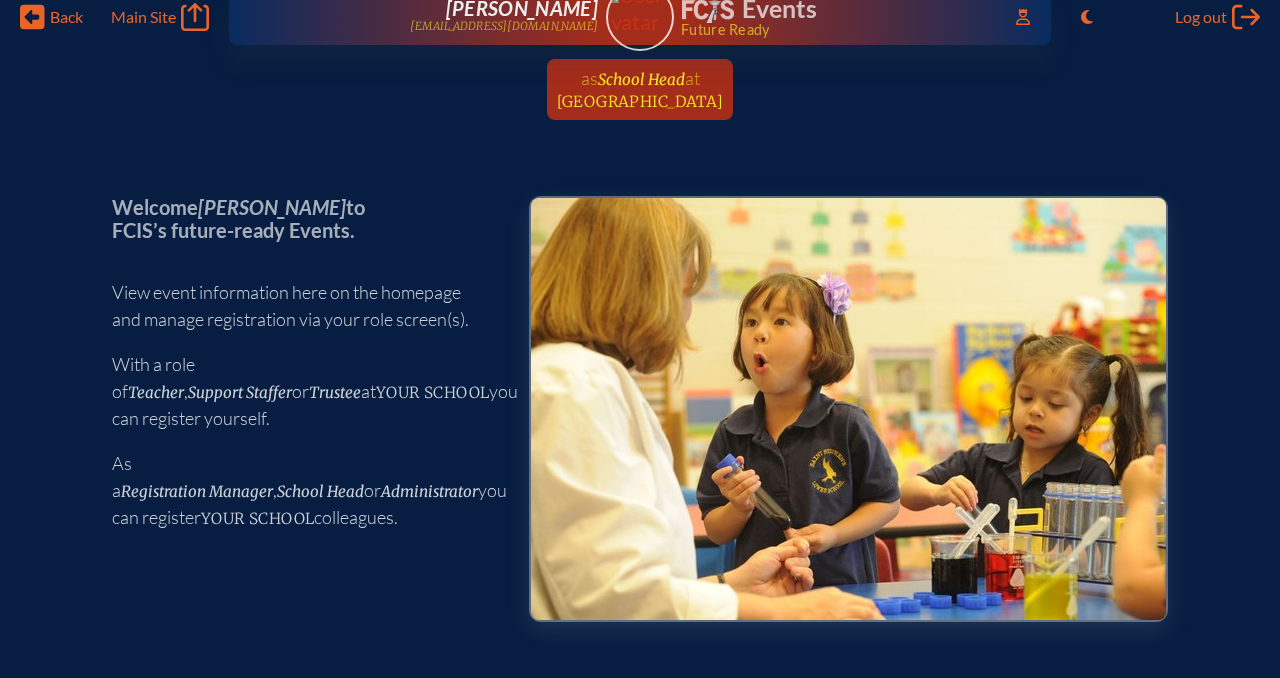 scroll, scrollTop: 33, scrollLeft: 0, axis: vertical 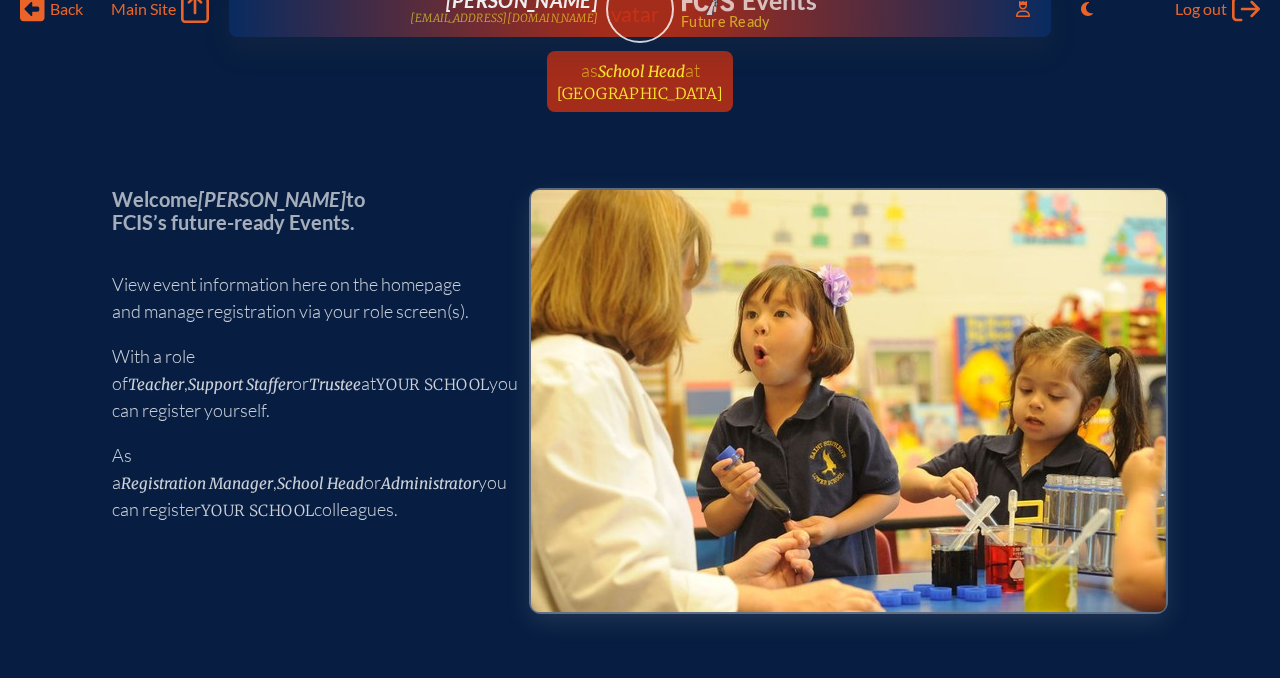 click on "School Head" at bounding box center (641, 71) 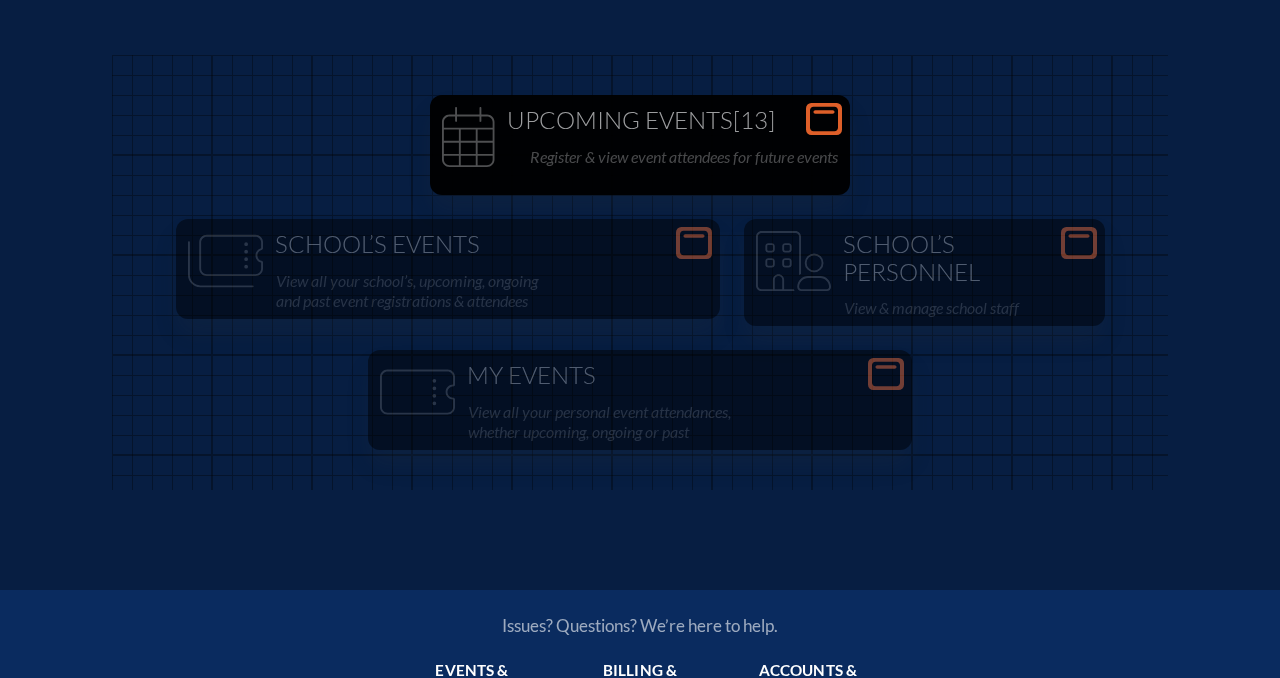 scroll, scrollTop: 154, scrollLeft: 0, axis: vertical 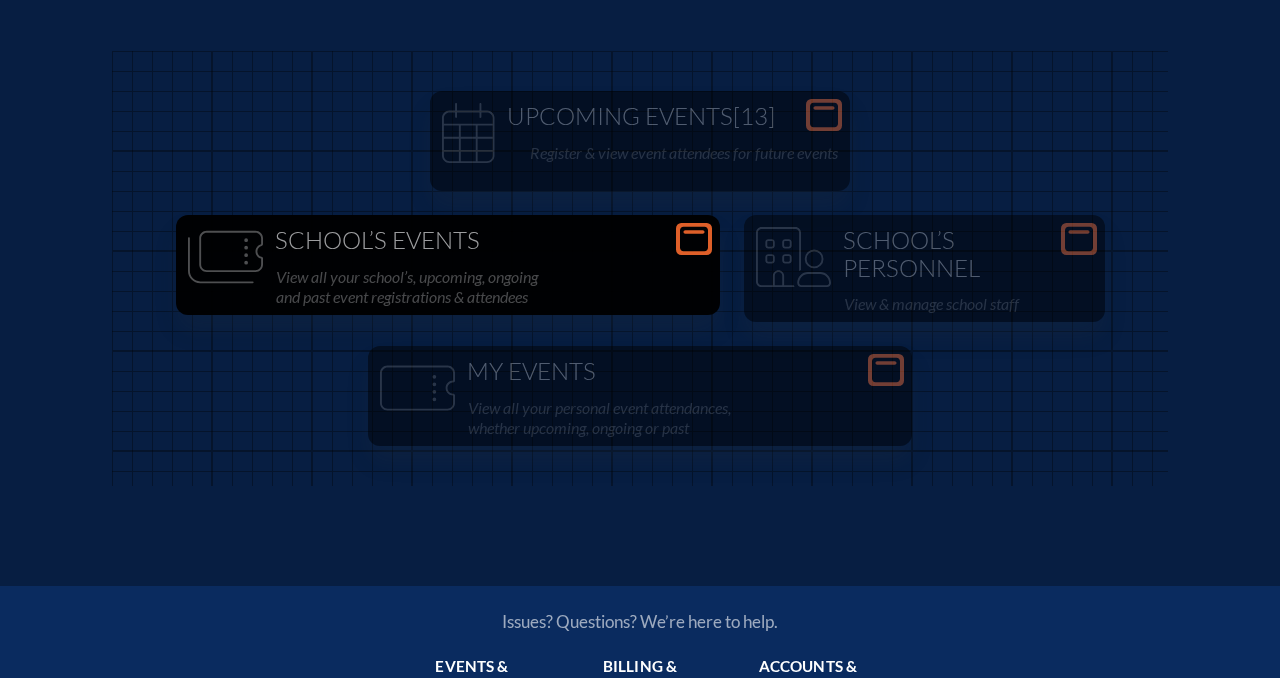 click on "View all your school’s, upcoming, ongoing and past event registrations & attendees" at bounding box center (492, 287) 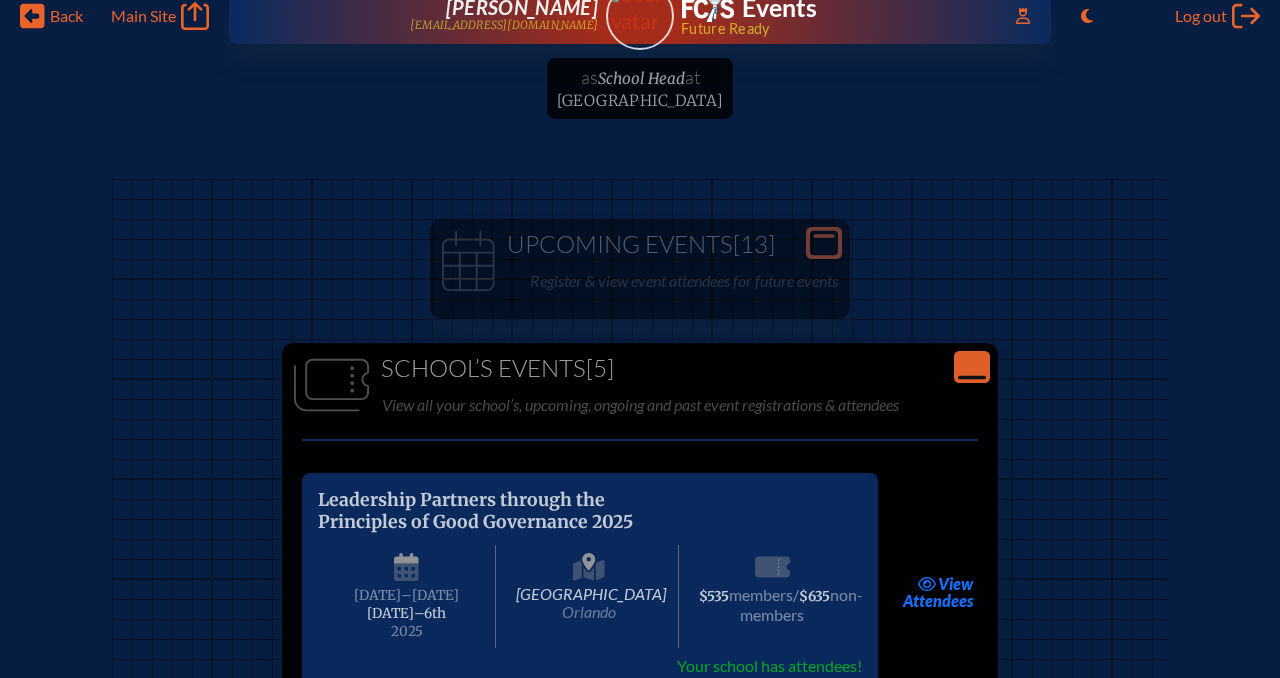 scroll, scrollTop: 0, scrollLeft: 0, axis: both 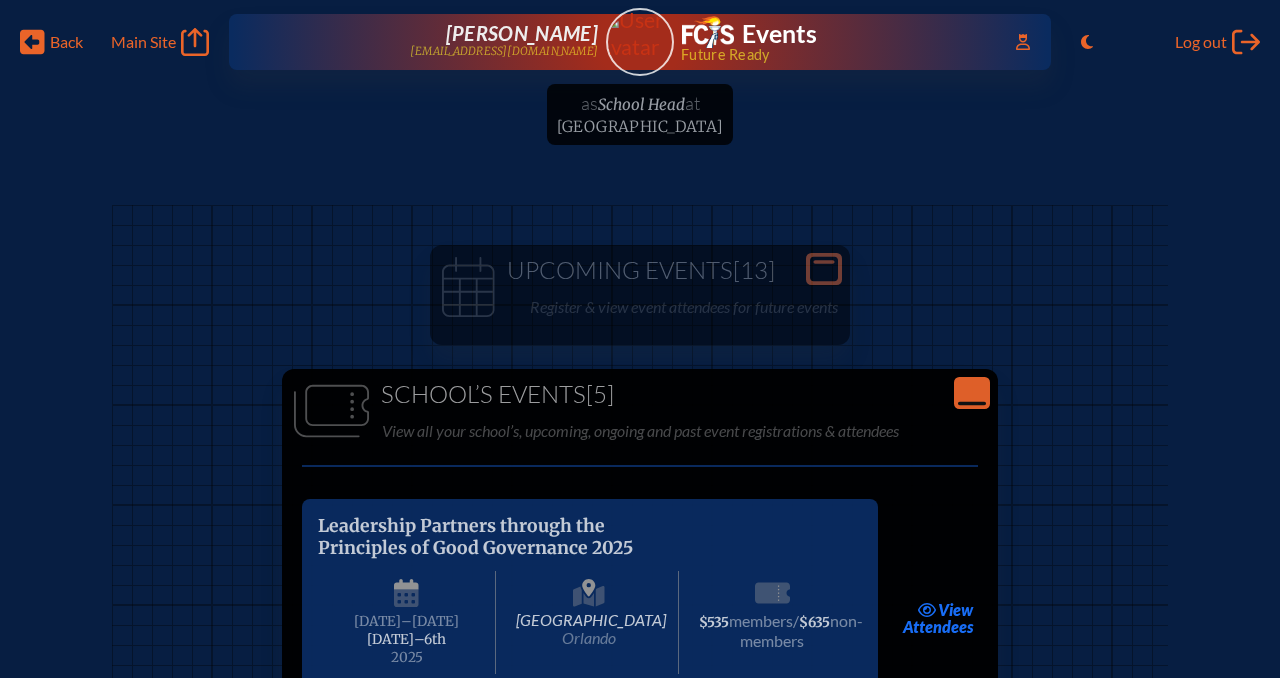 click on "School’s Events   [5]" at bounding box center [640, 395] 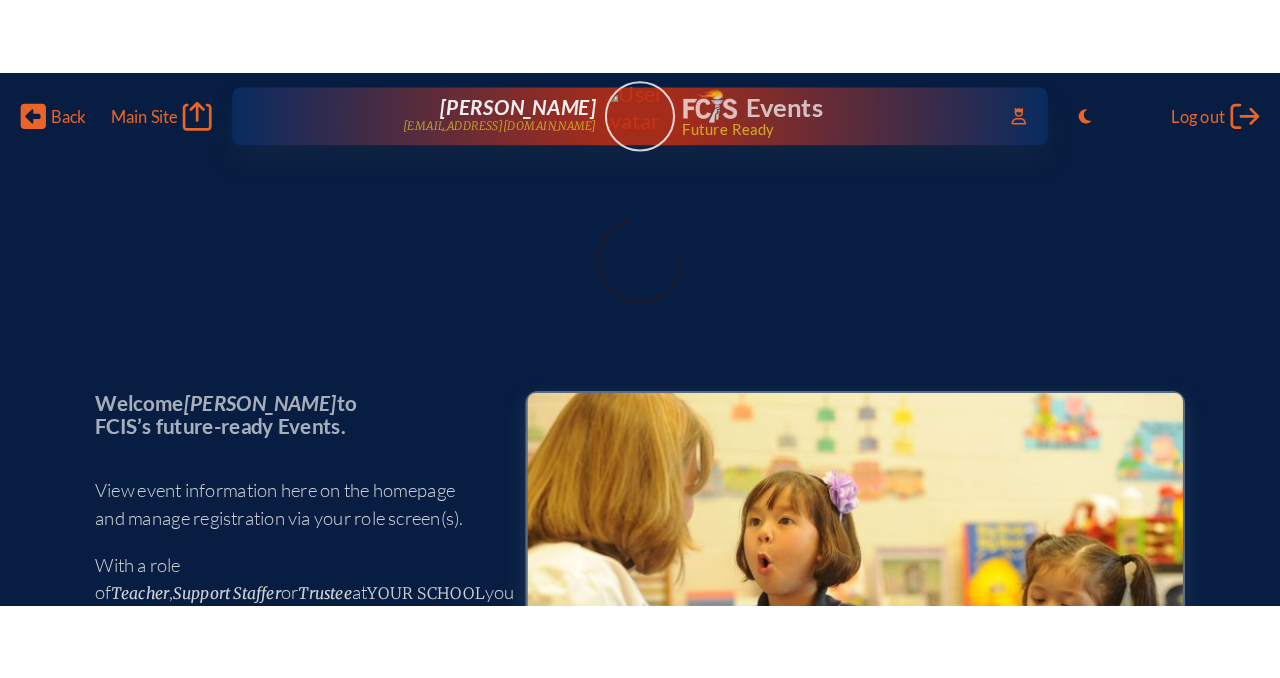 scroll, scrollTop: 0, scrollLeft: 0, axis: both 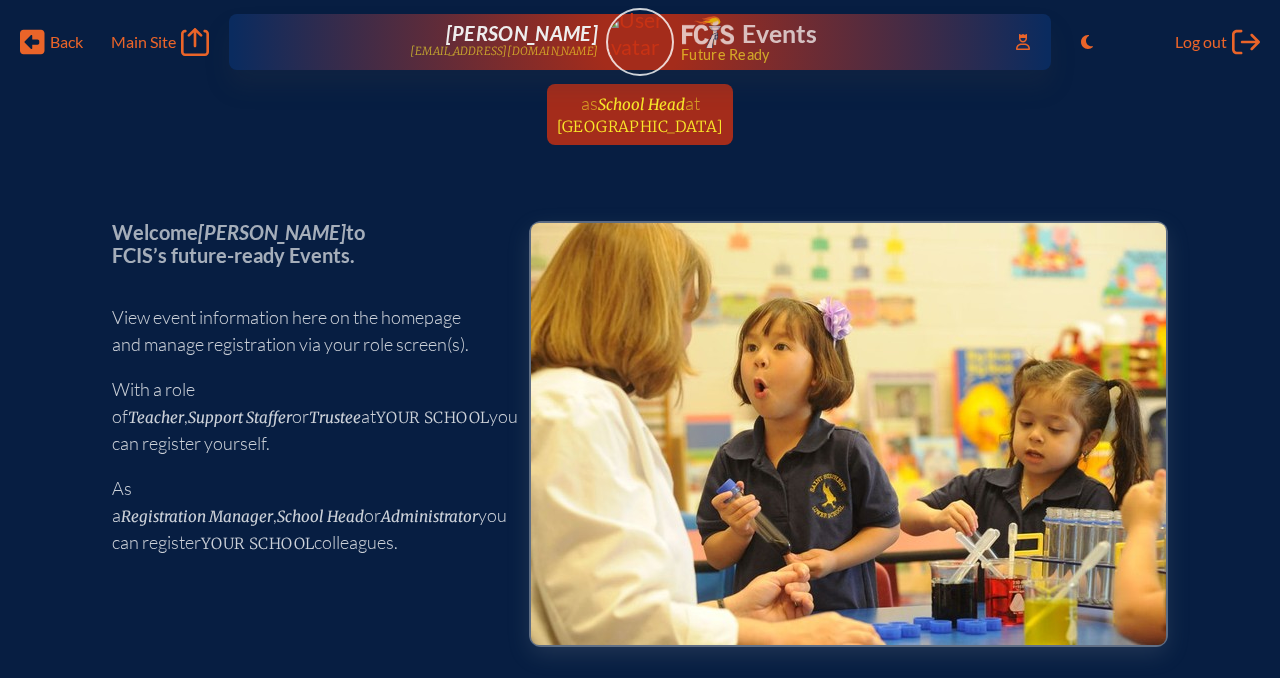 click on "[GEOGRAPHIC_DATA]" at bounding box center [640, 126] 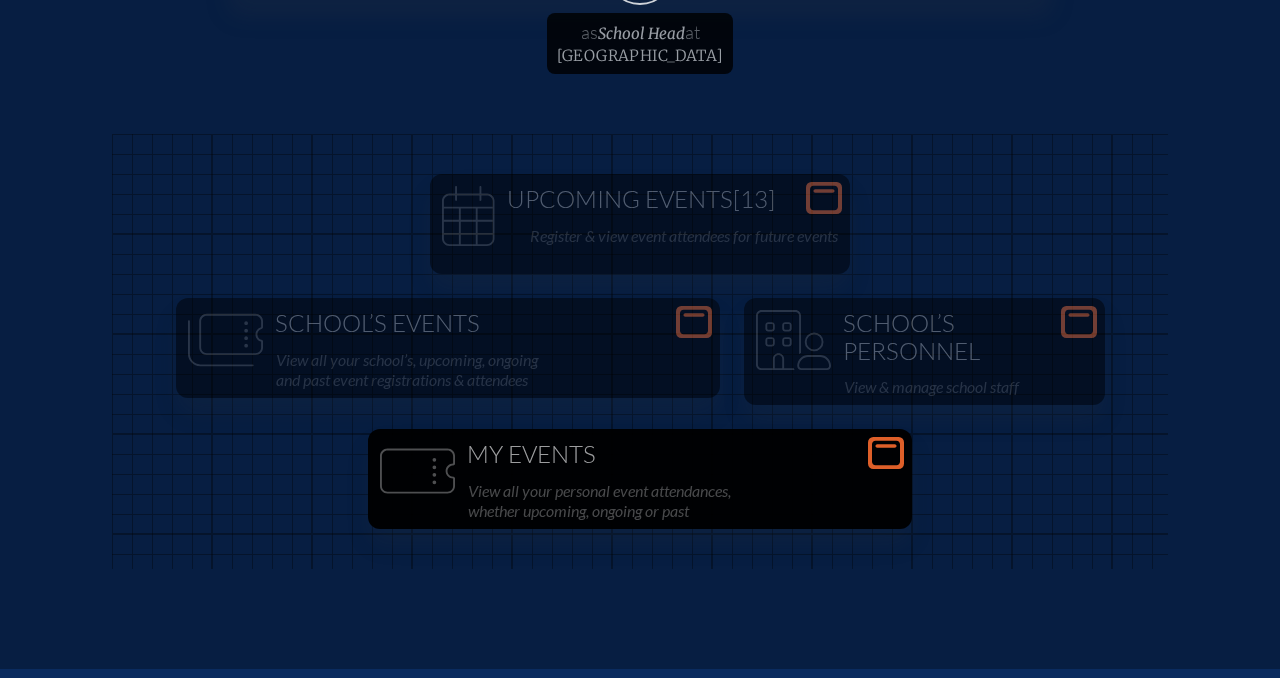 scroll, scrollTop: 0, scrollLeft: 0, axis: both 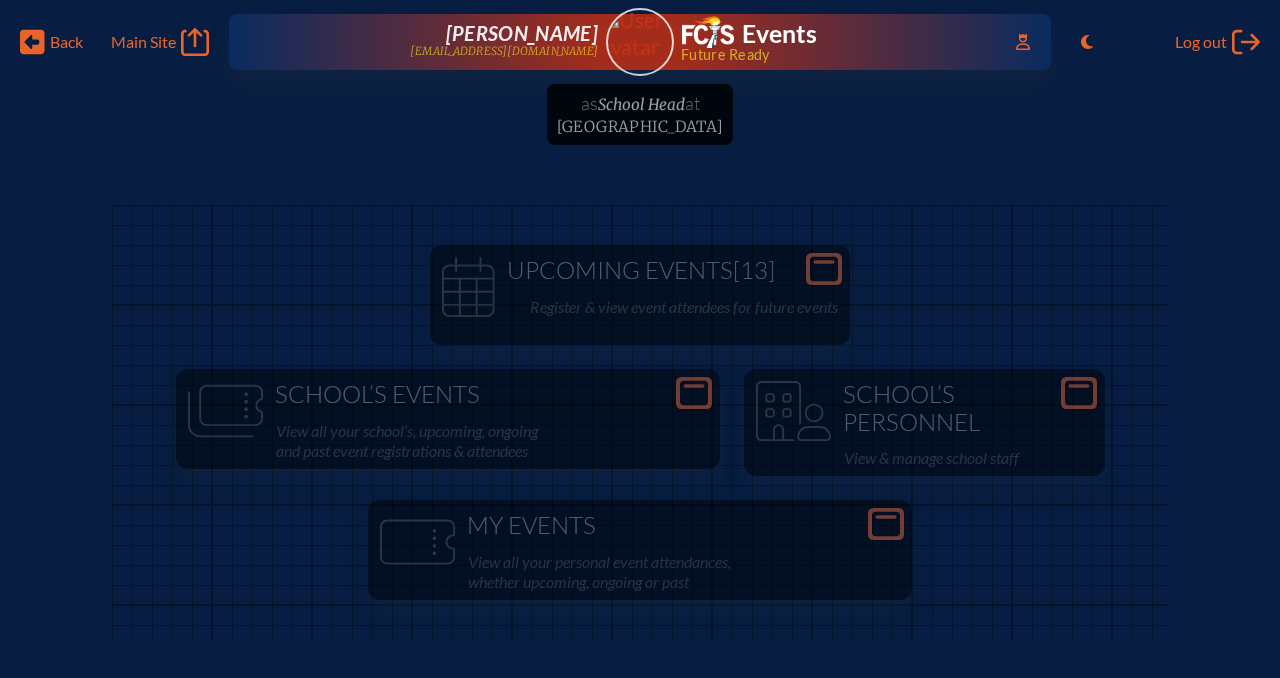 click on "as  School Head  at  [GEOGRAPHIC_DATA]  since  [DATE]" at bounding box center (640, 120) 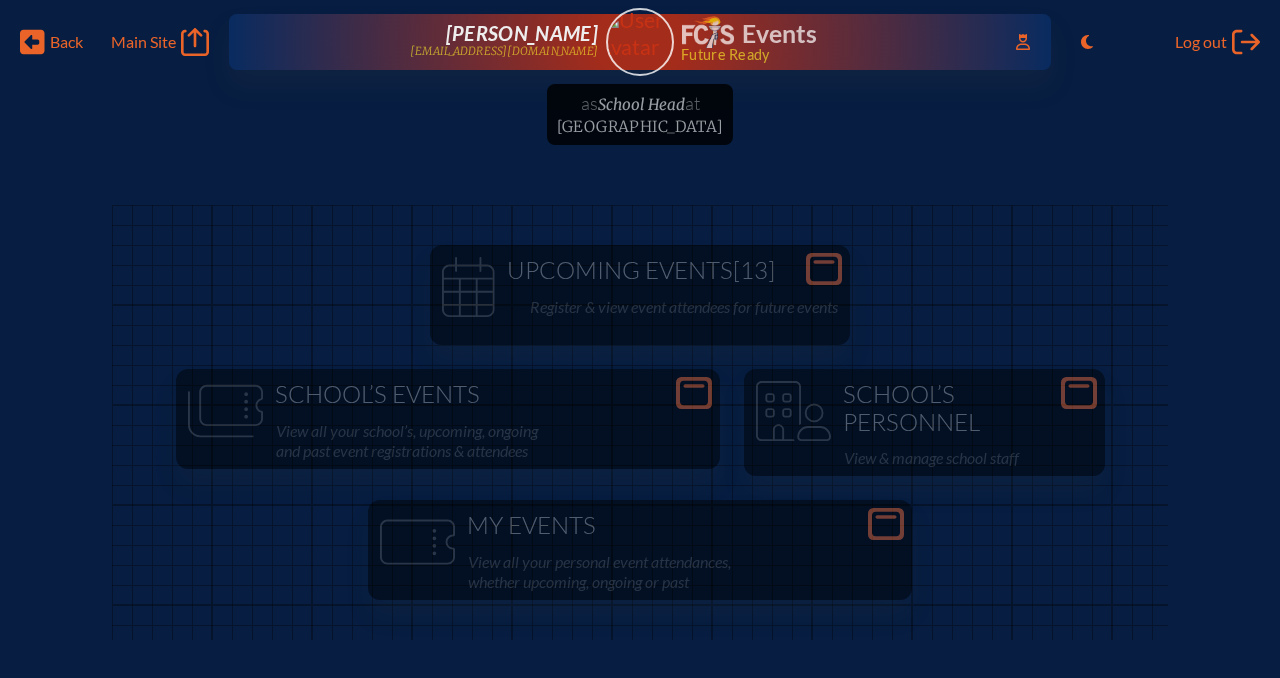 click on "Events" at bounding box center (749, 34) 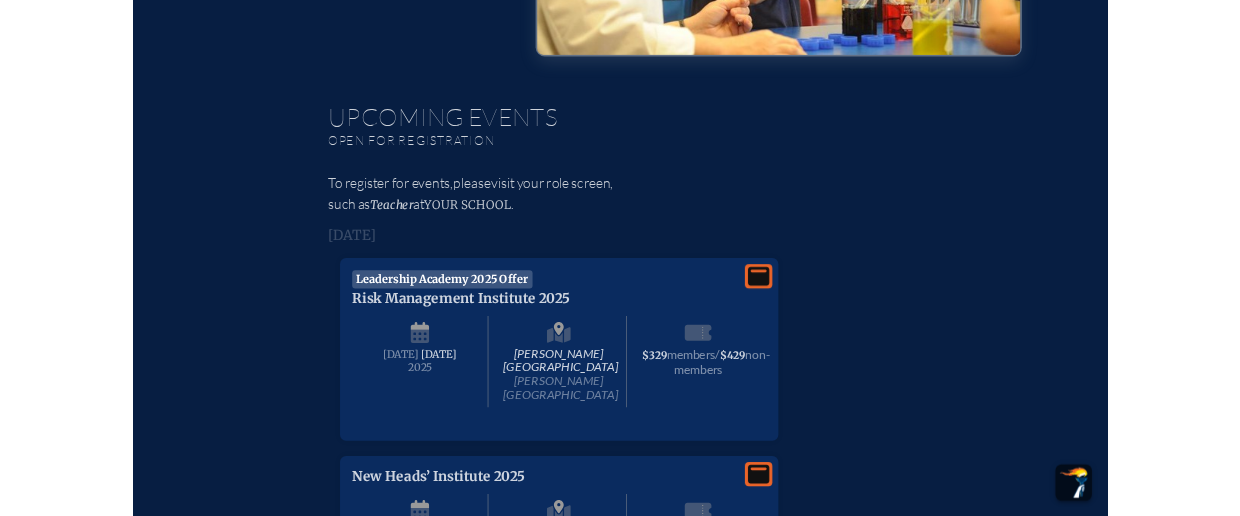 scroll, scrollTop: 554, scrollLeft: 0, axis: vertical 